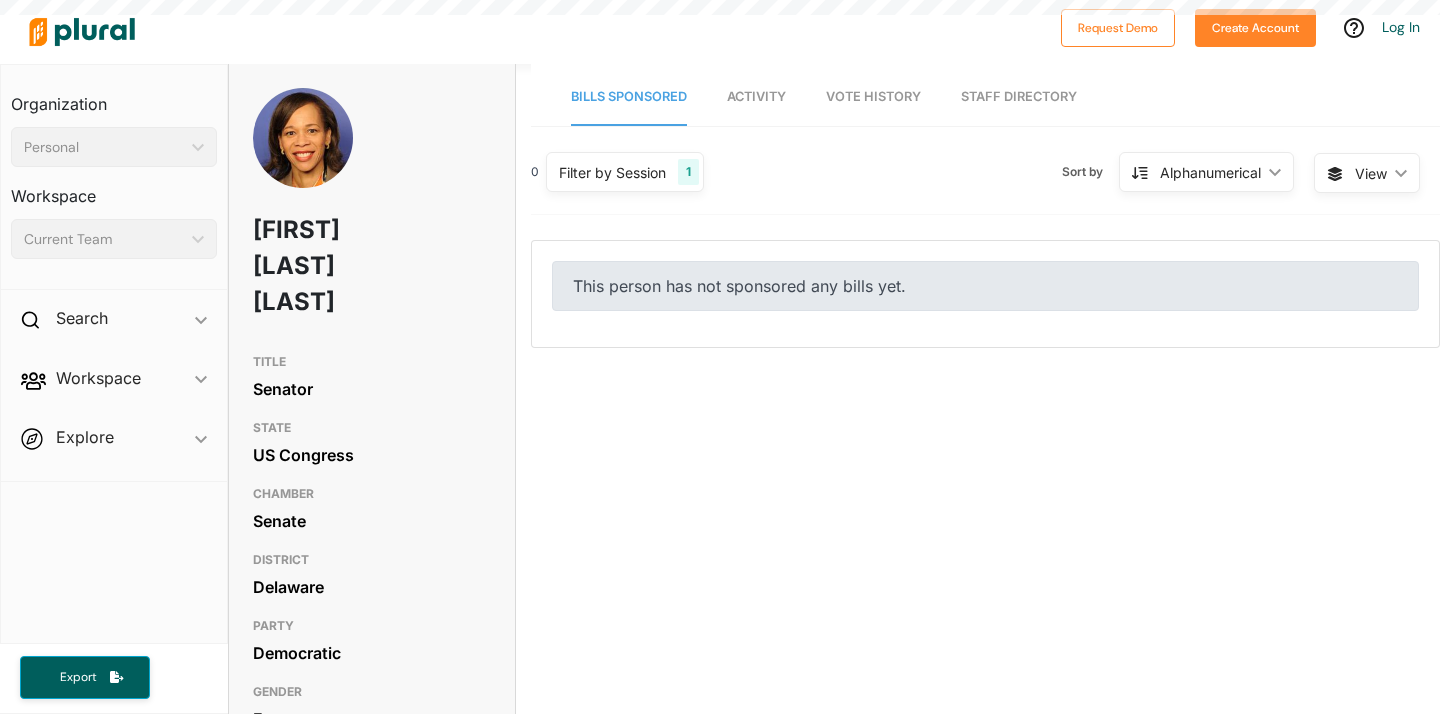 scroll, scrollTop: 0, scrollLeft: 0, axis: both 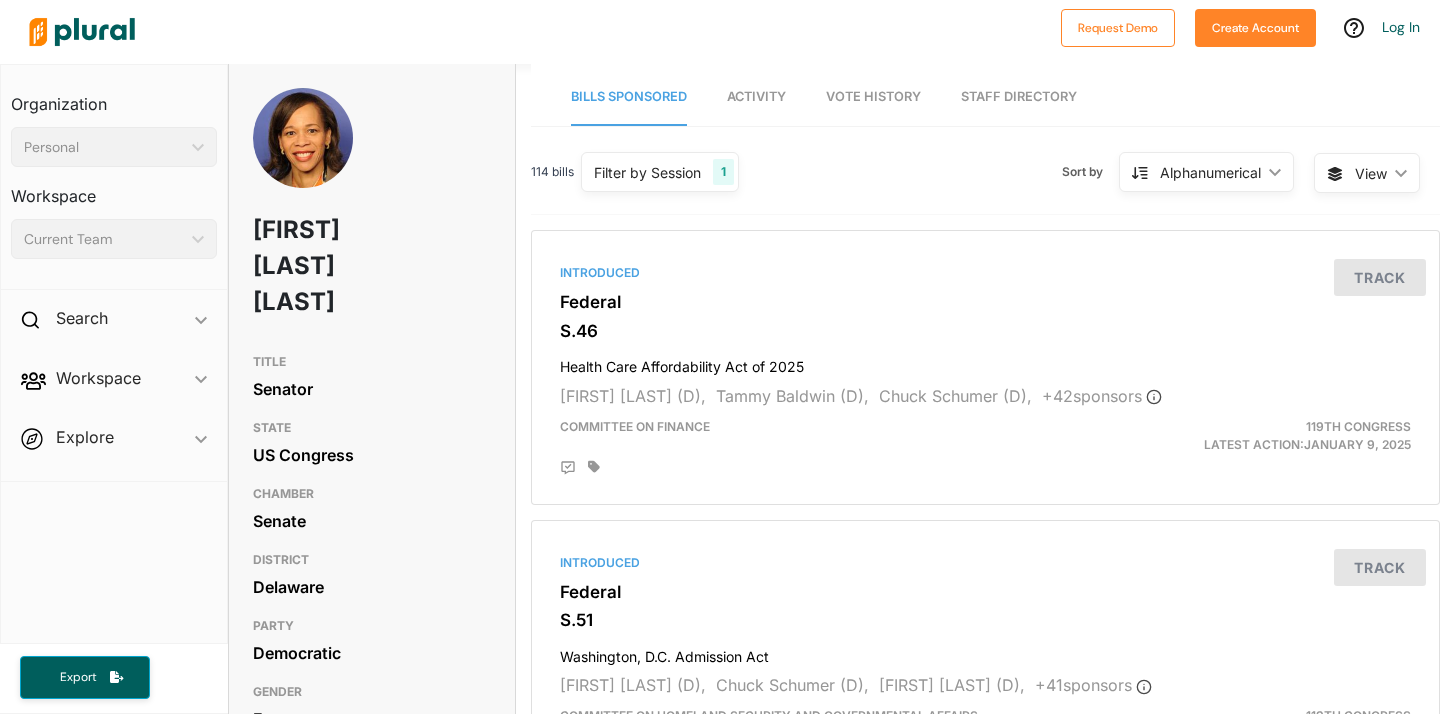 click on "Staff Directory" at bounding box center (1019, 97) 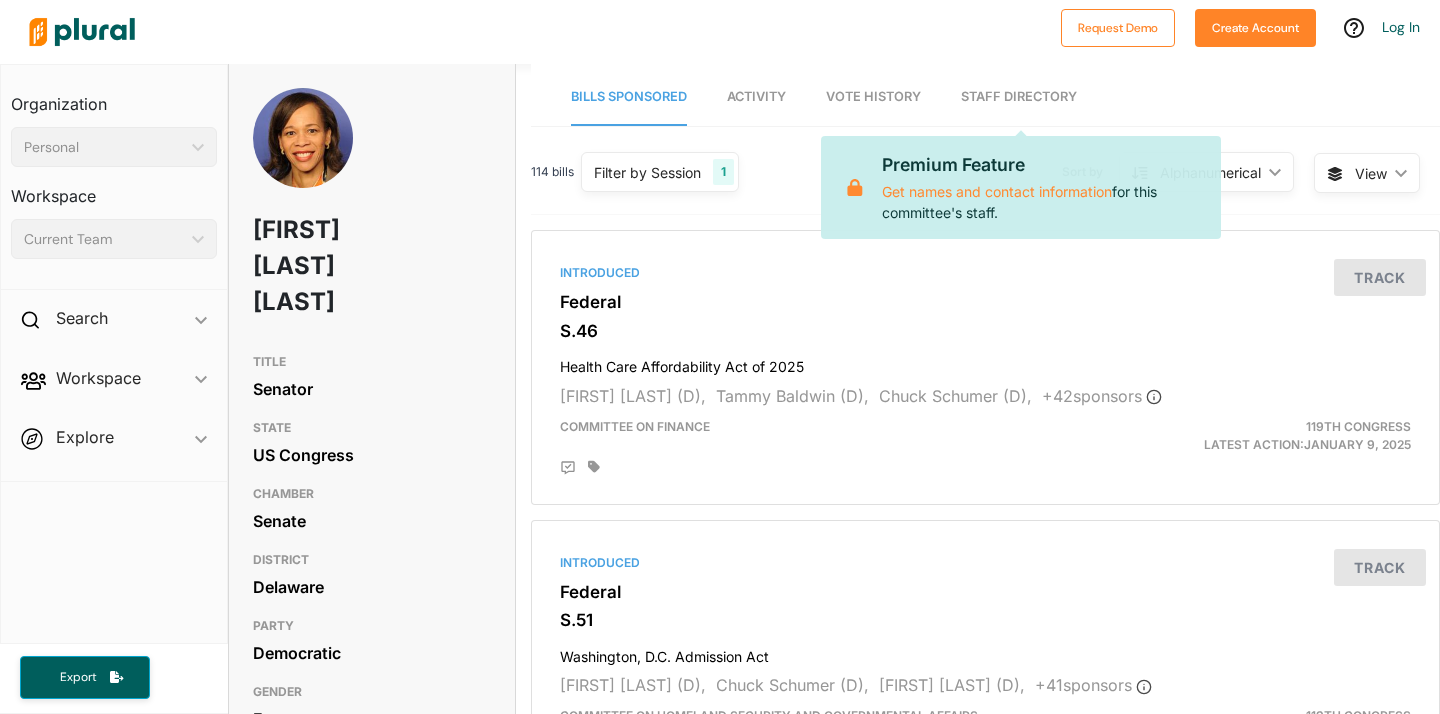 click on "Staff Directory" at bounding box center [1019, 97] 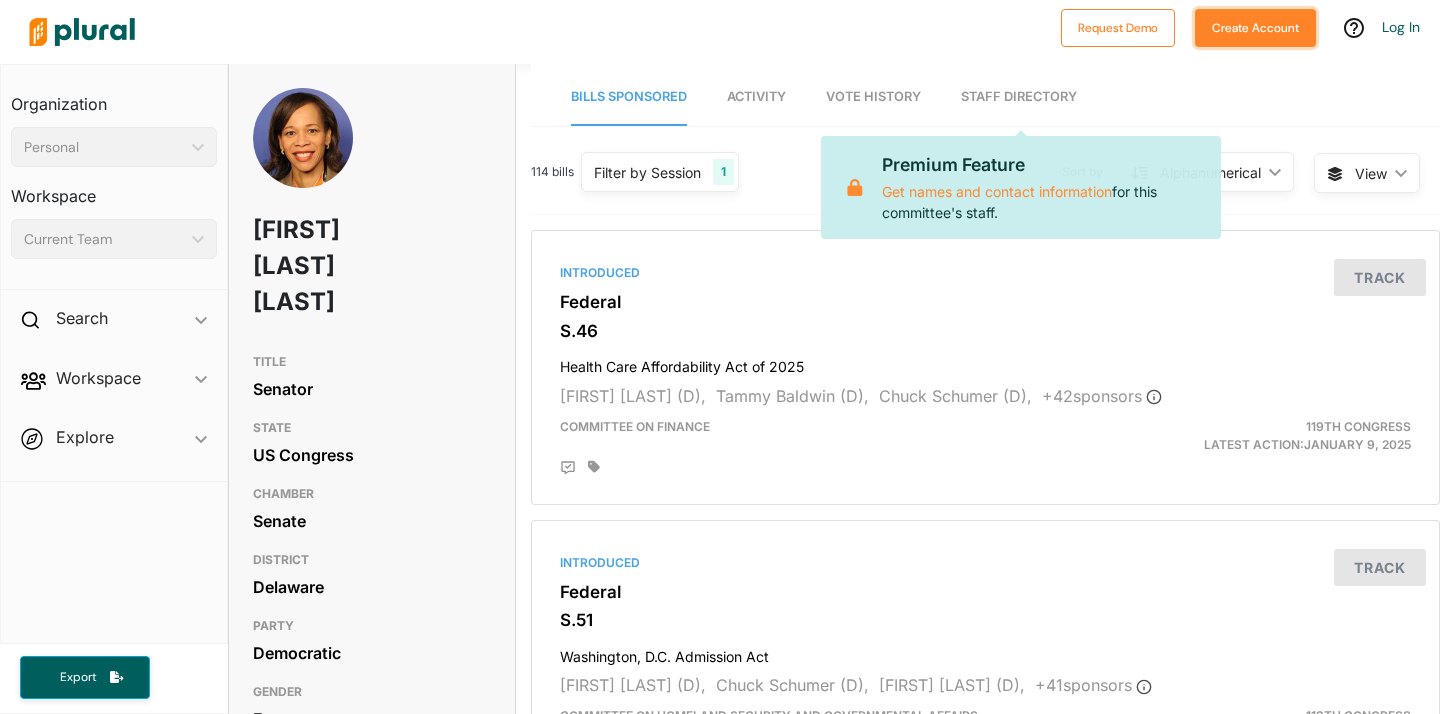 click on "Create Account" at bounding box center [1255, 28] 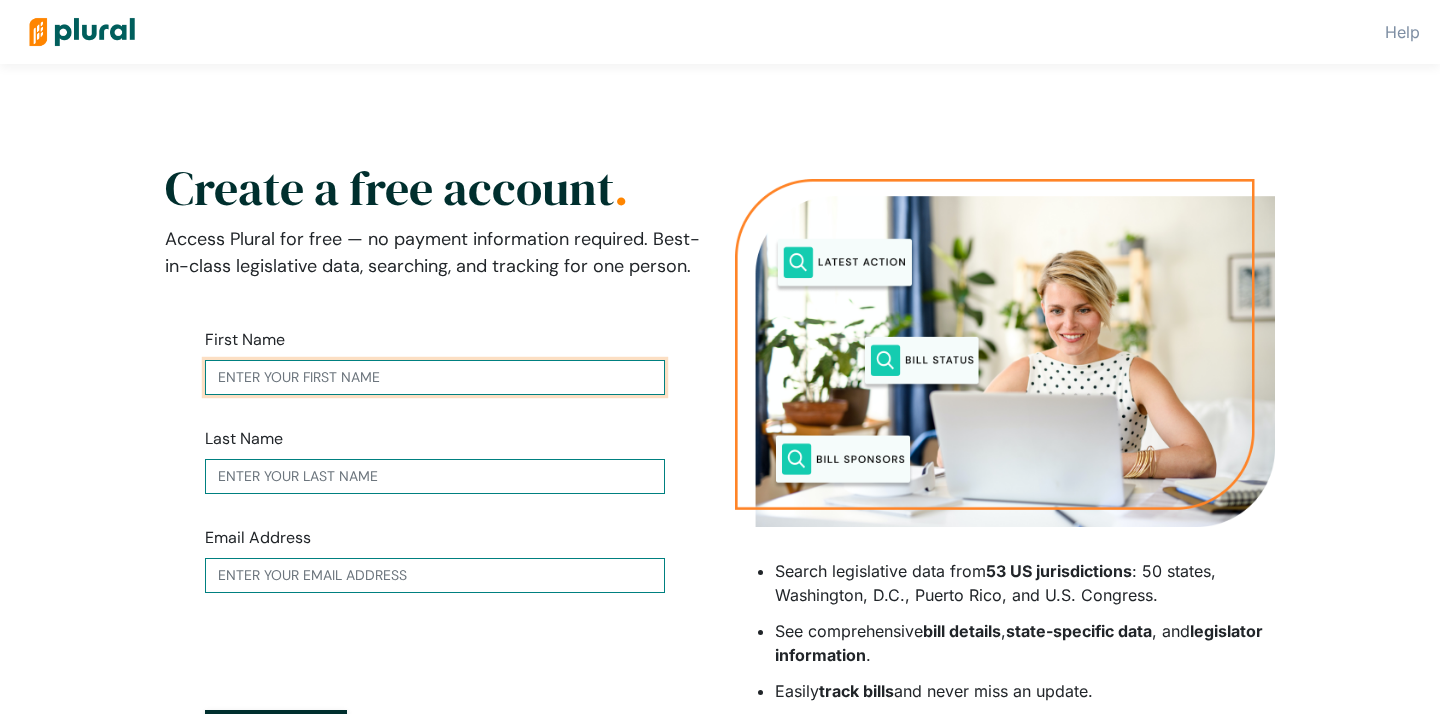click at bounding box center [435, 377] 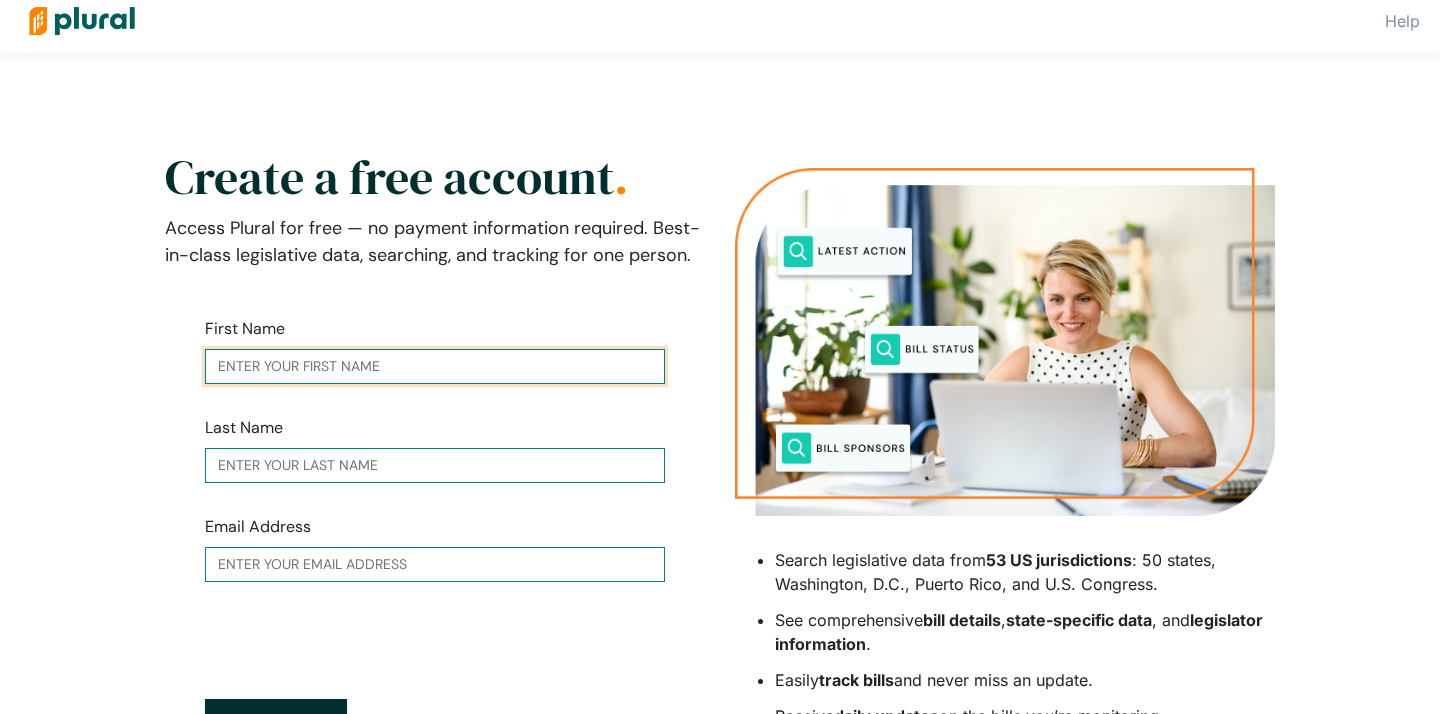 click at bounding box center [435, 366] 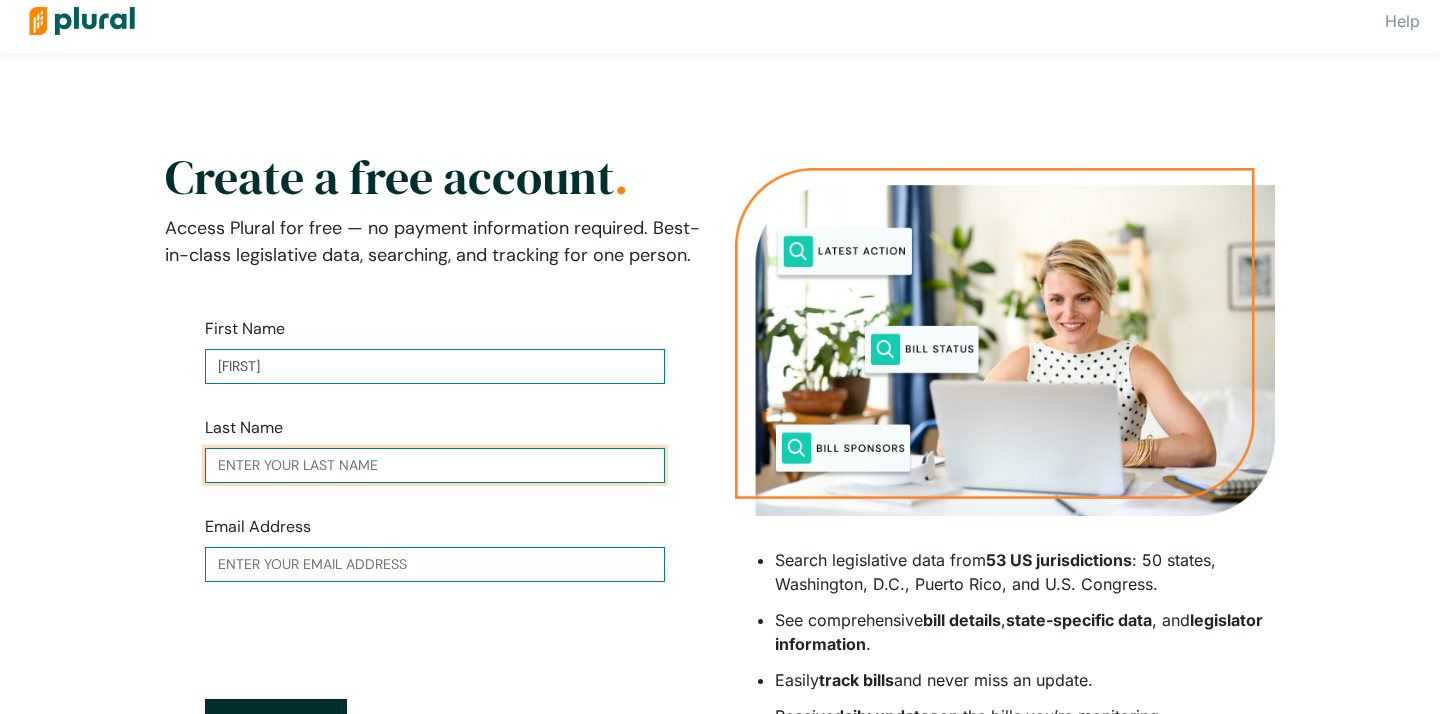 type on "[LAST]" 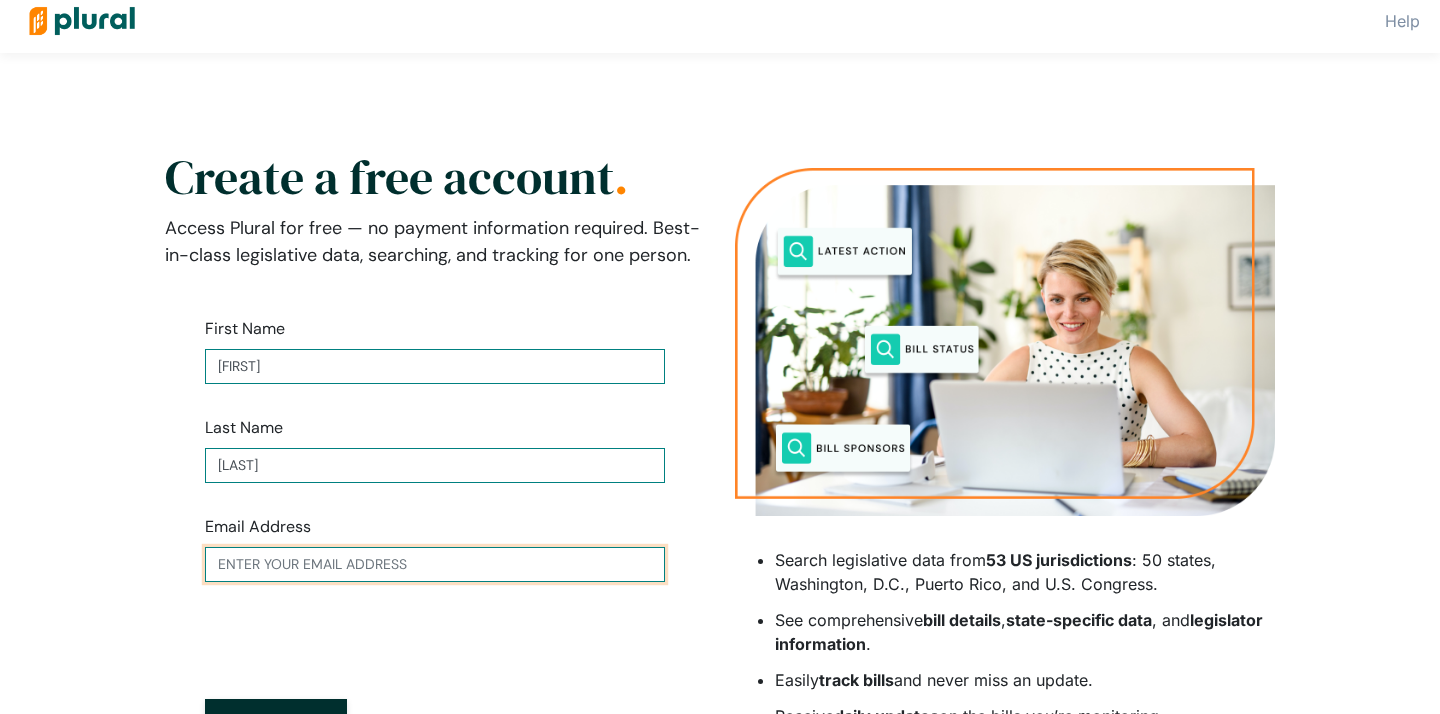 click at bounding box center [435, 564] 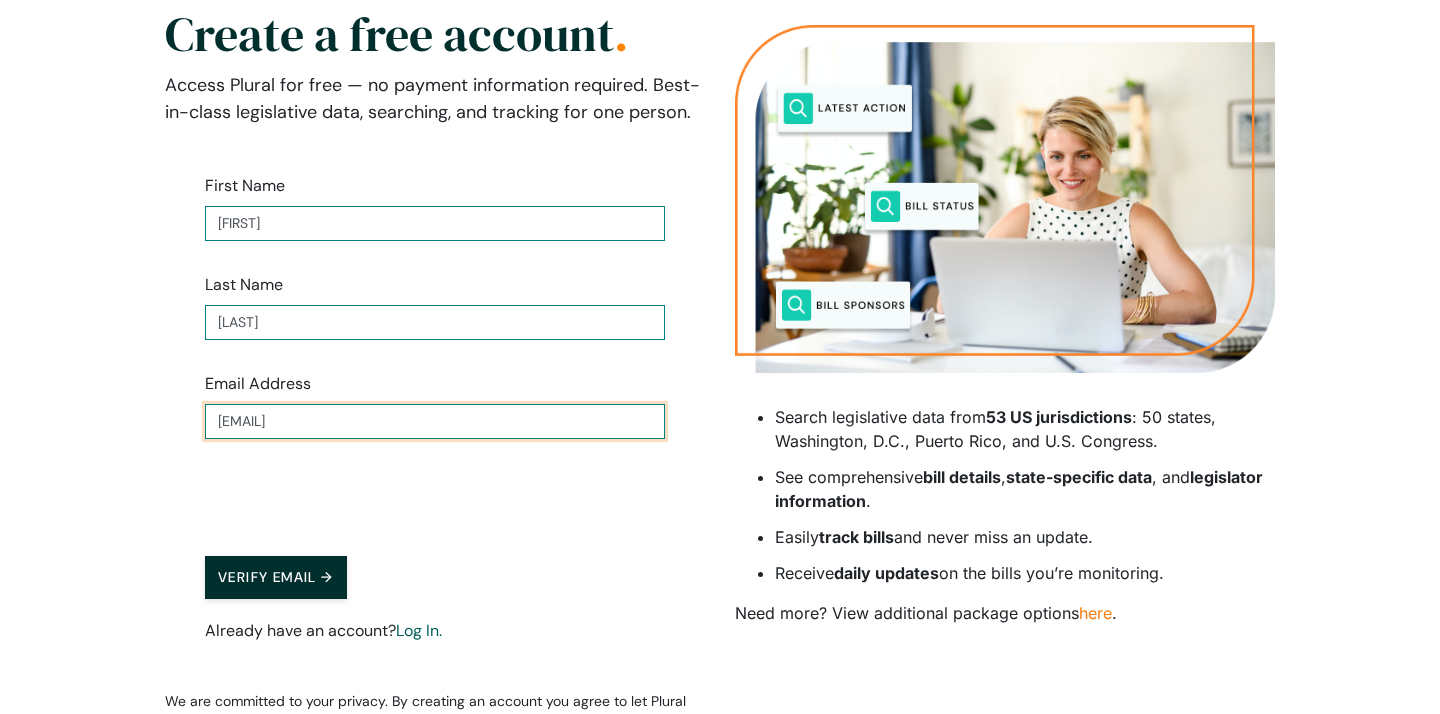 scroll, scrollTop: 300, scrollLeft: 0, axis: vertical 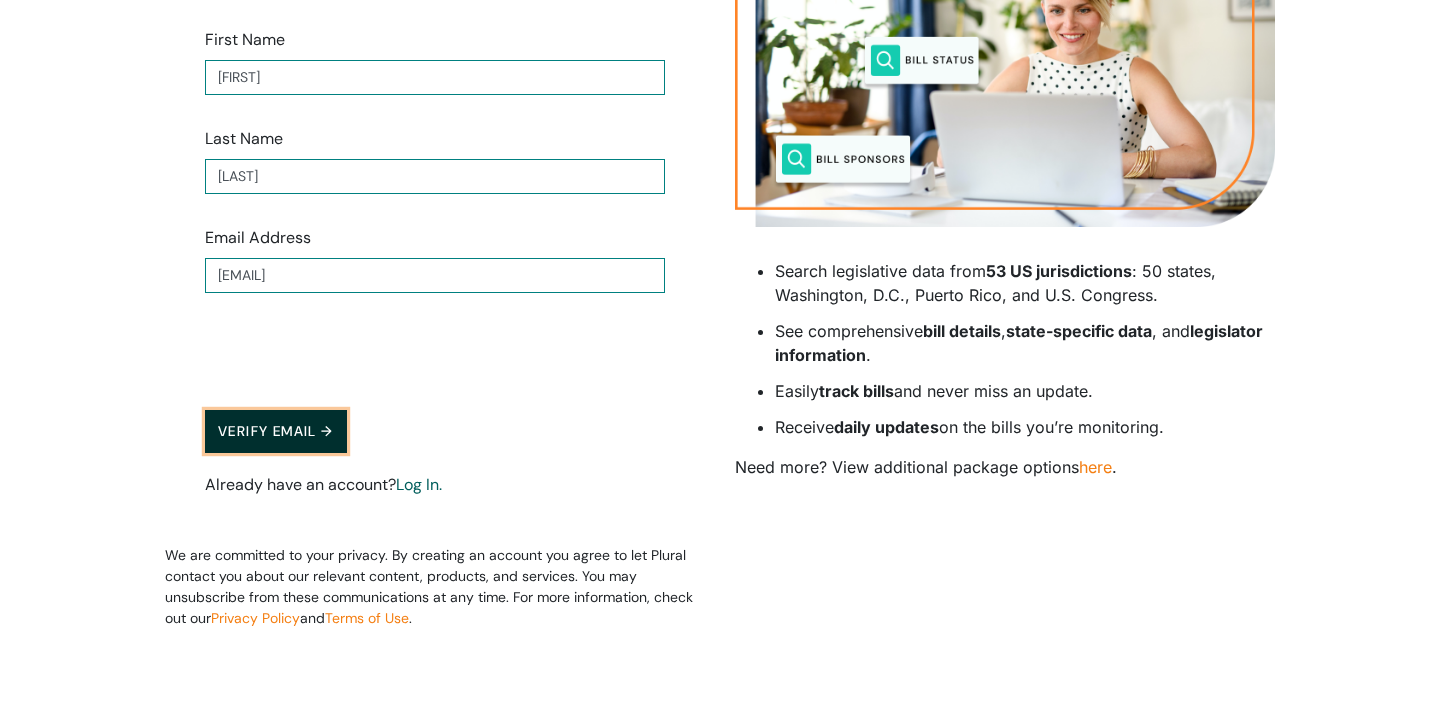 click on "Verify Email →" at bounding box center (276, 431) 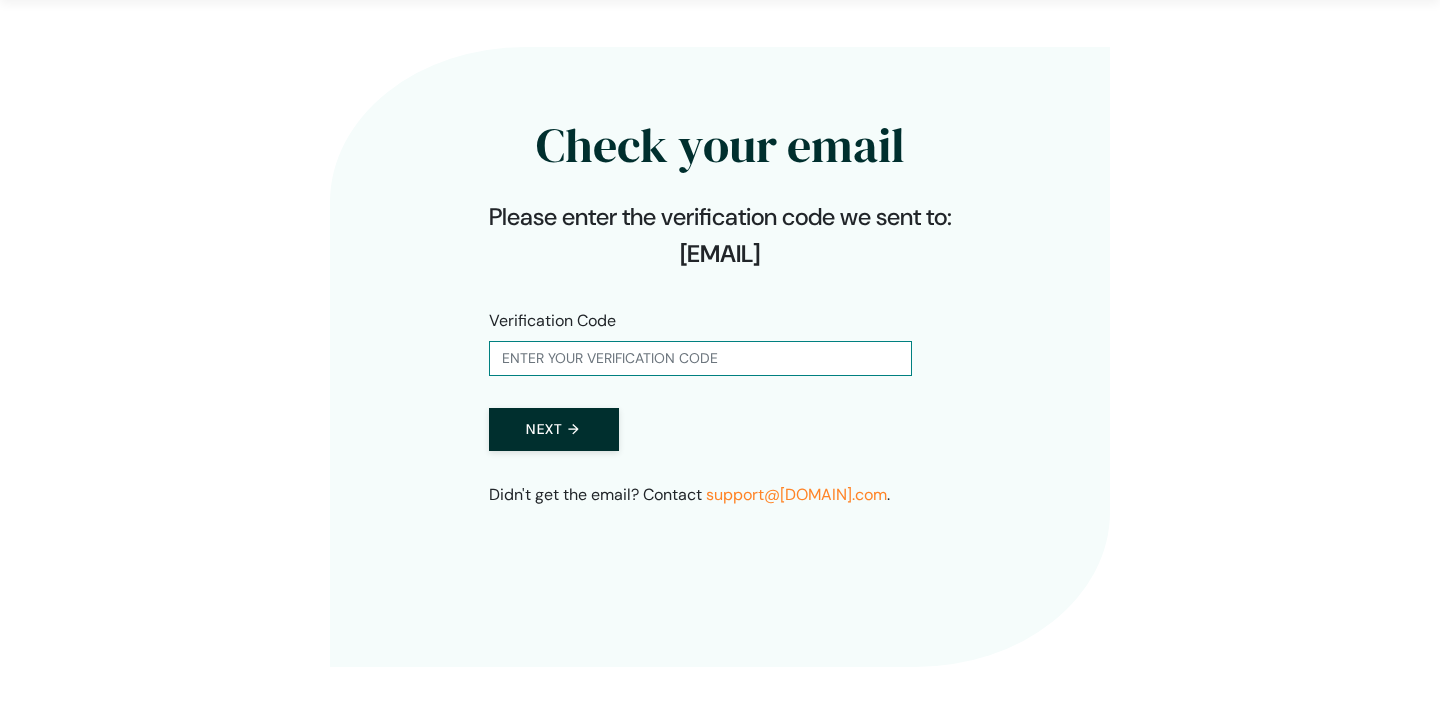 scroll, scrollTop: 64, scrollLeft: 0, axis: vertical 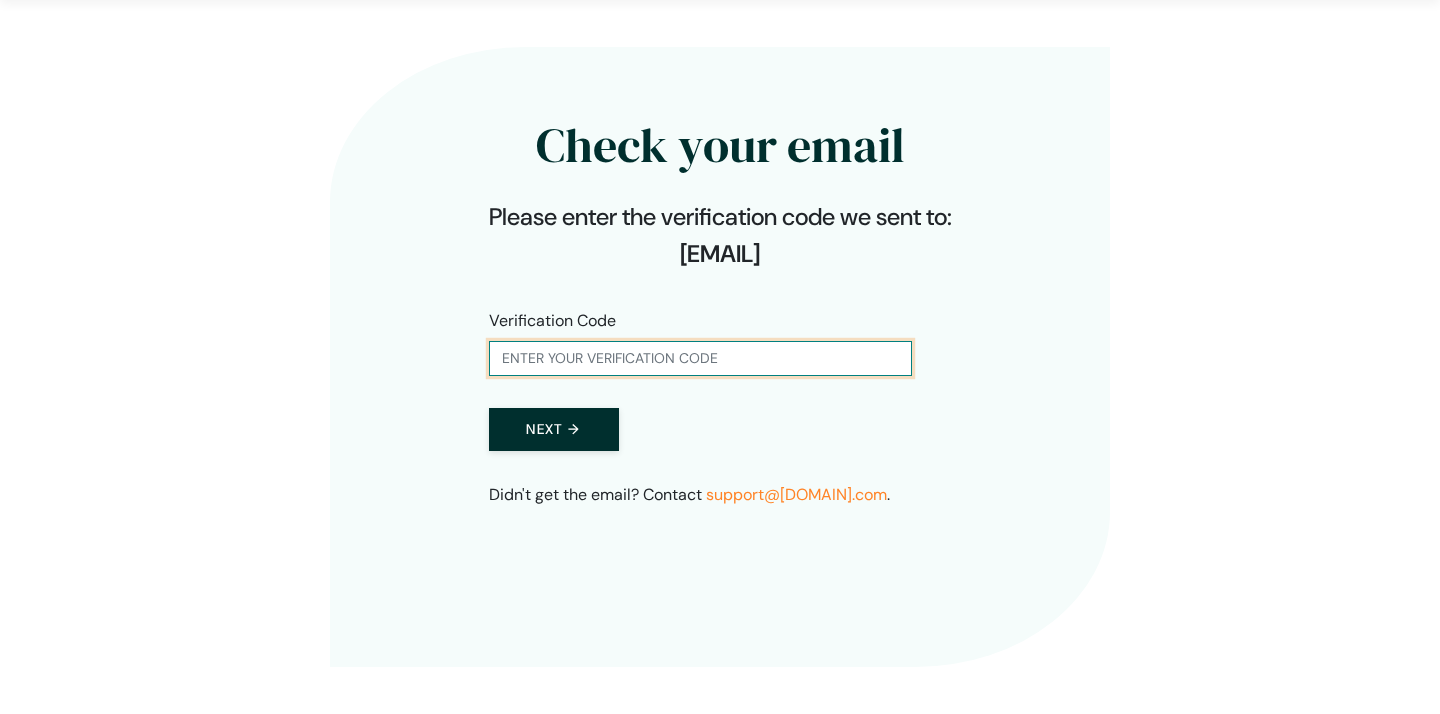 click at bounding box center (700, 358) 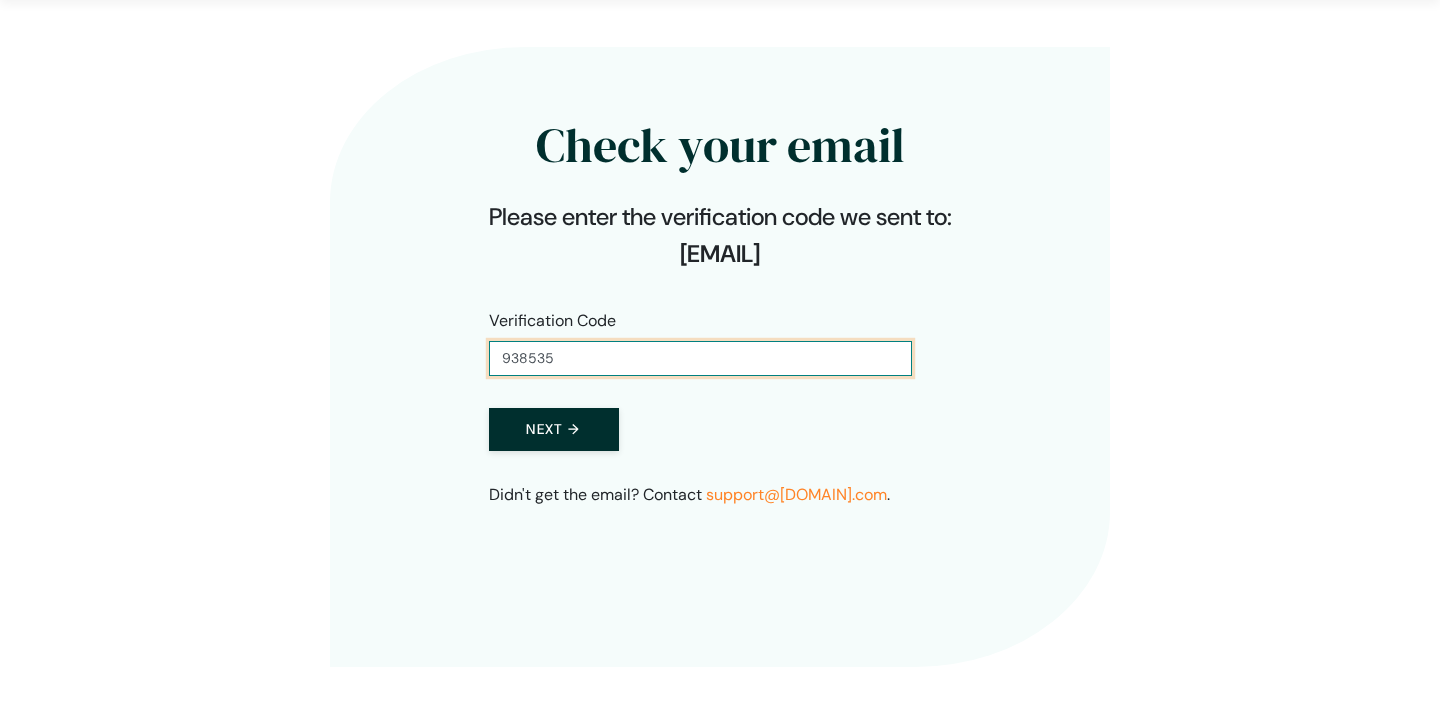 type on "938535" 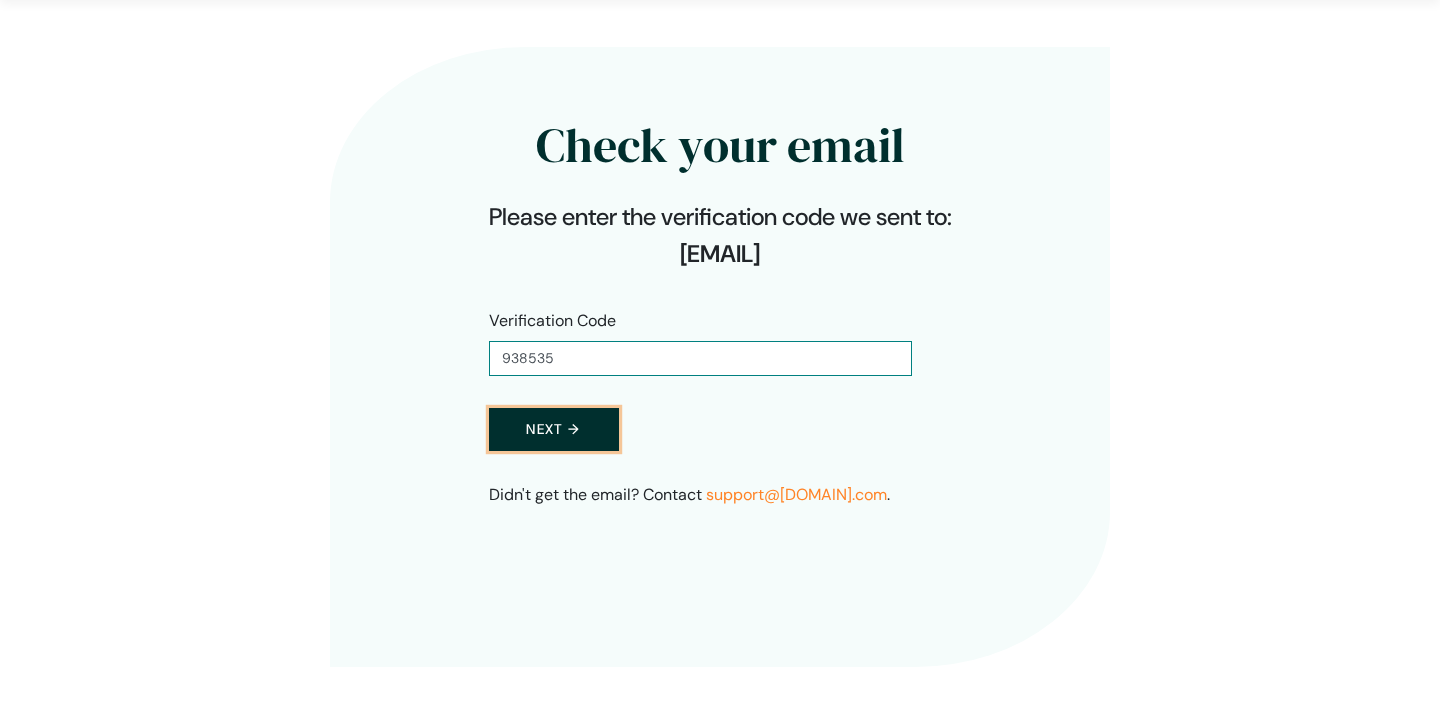 click on "Next →" at bounding box center [554, 429] 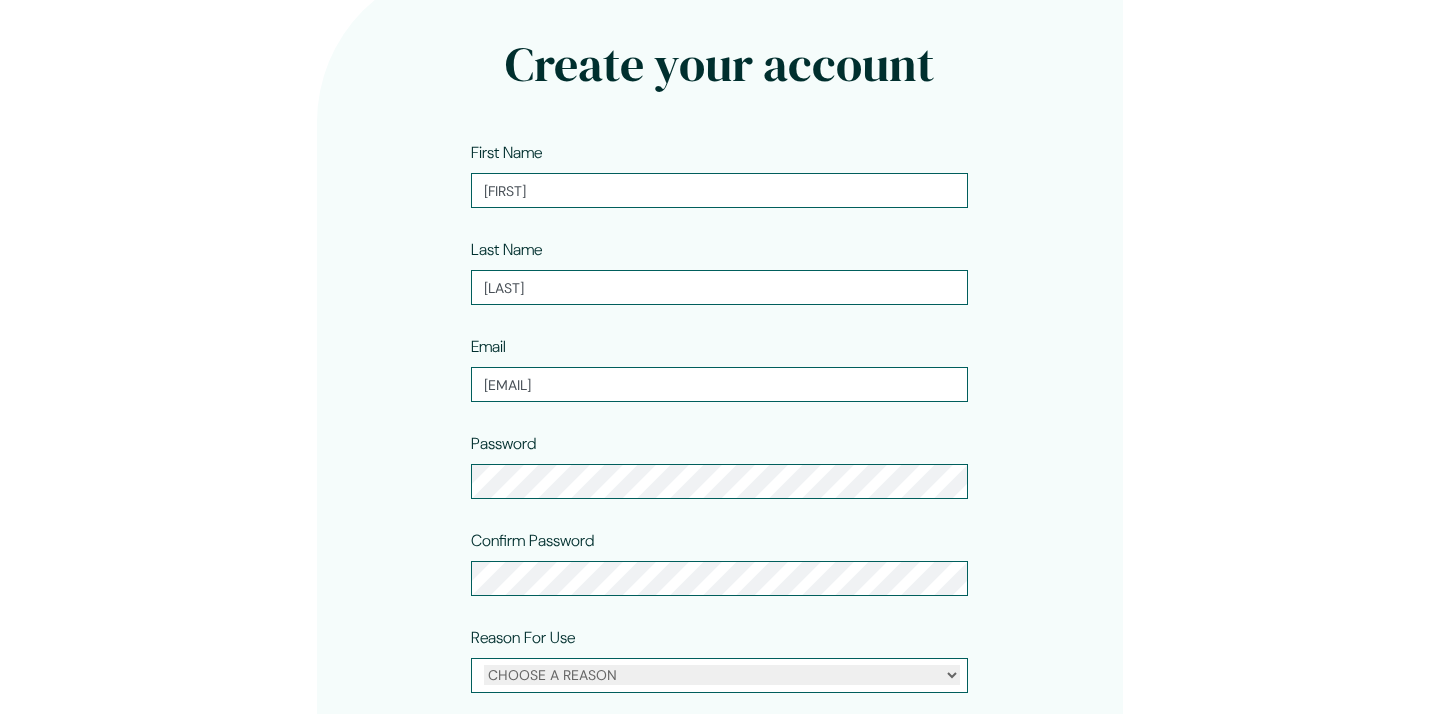 scroll, scrollTop: 392, scrollLeft: 0, axis: vertical 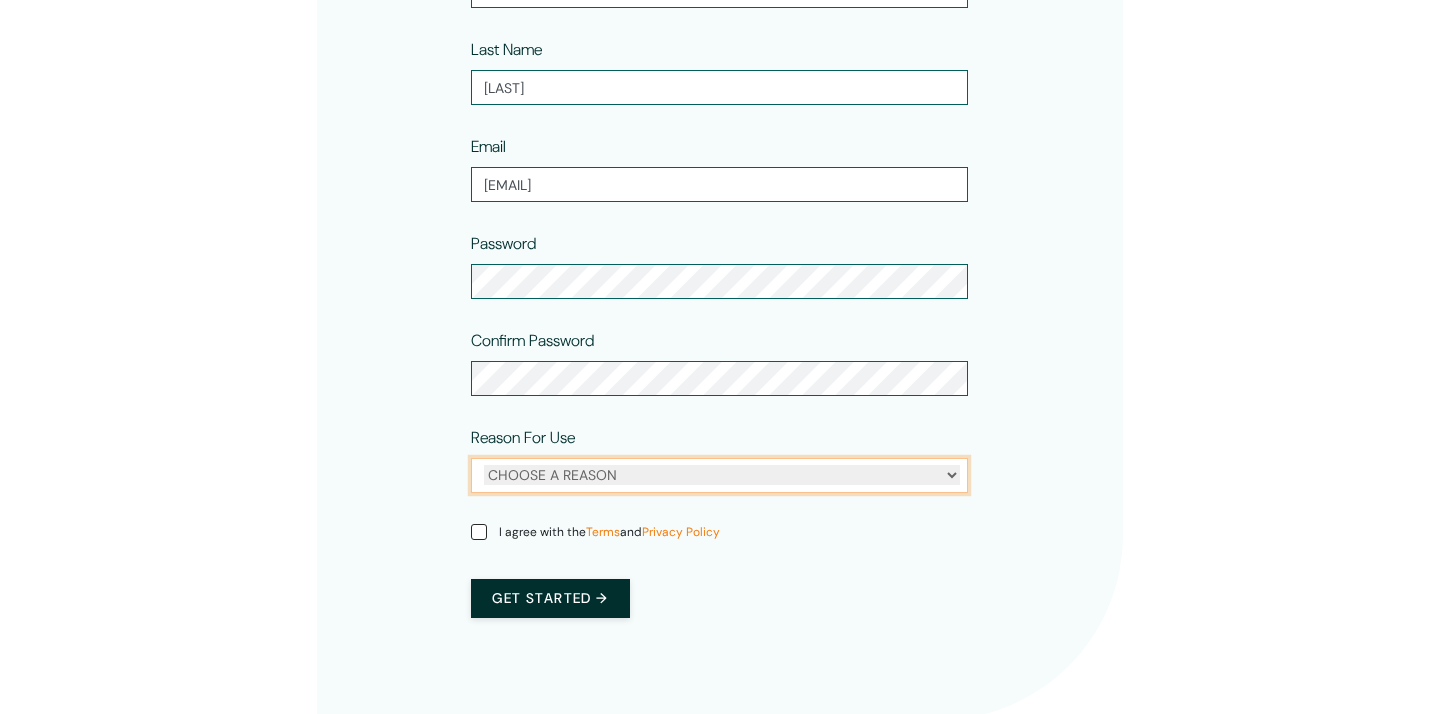 click on "CHOOSE A REASON Personal Professional" at bounding box center [722, 475] 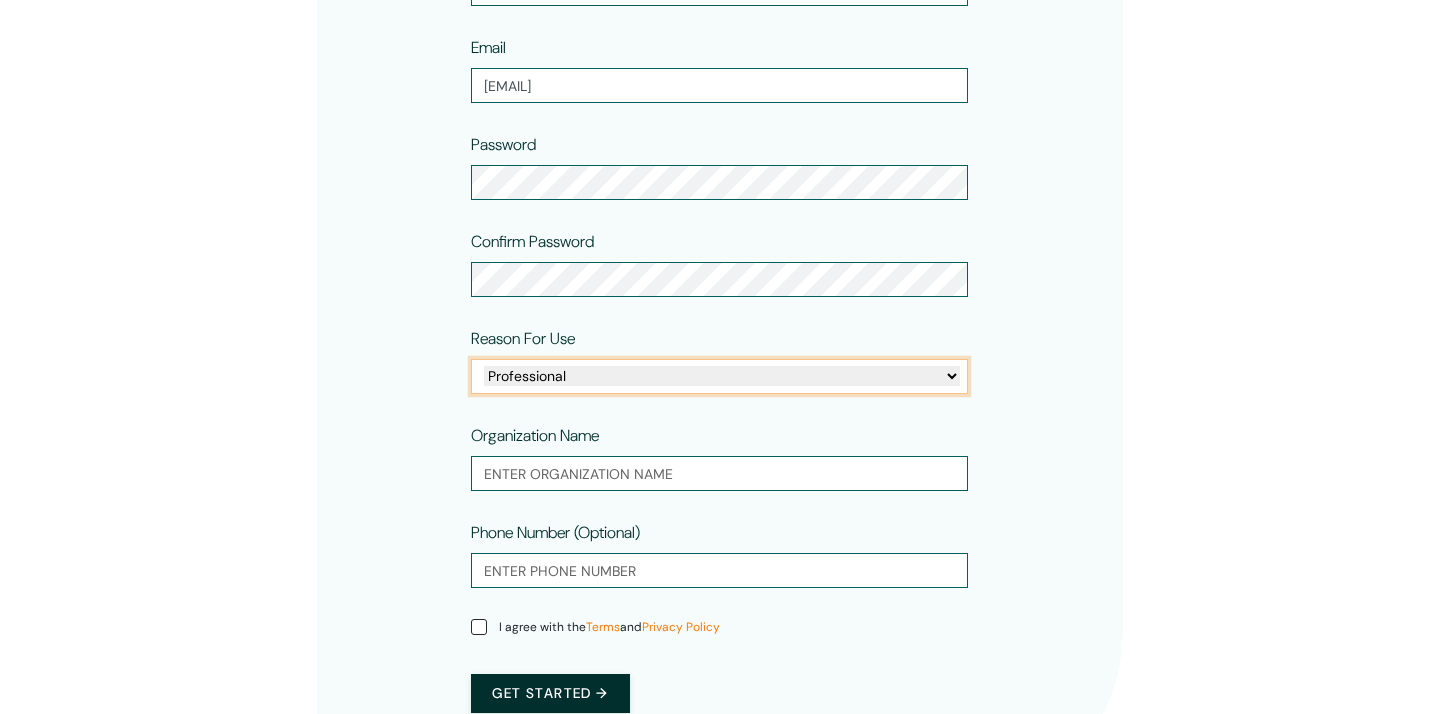 scroll, scrollTop: 595, scrollLeft: 0, axis: vertical 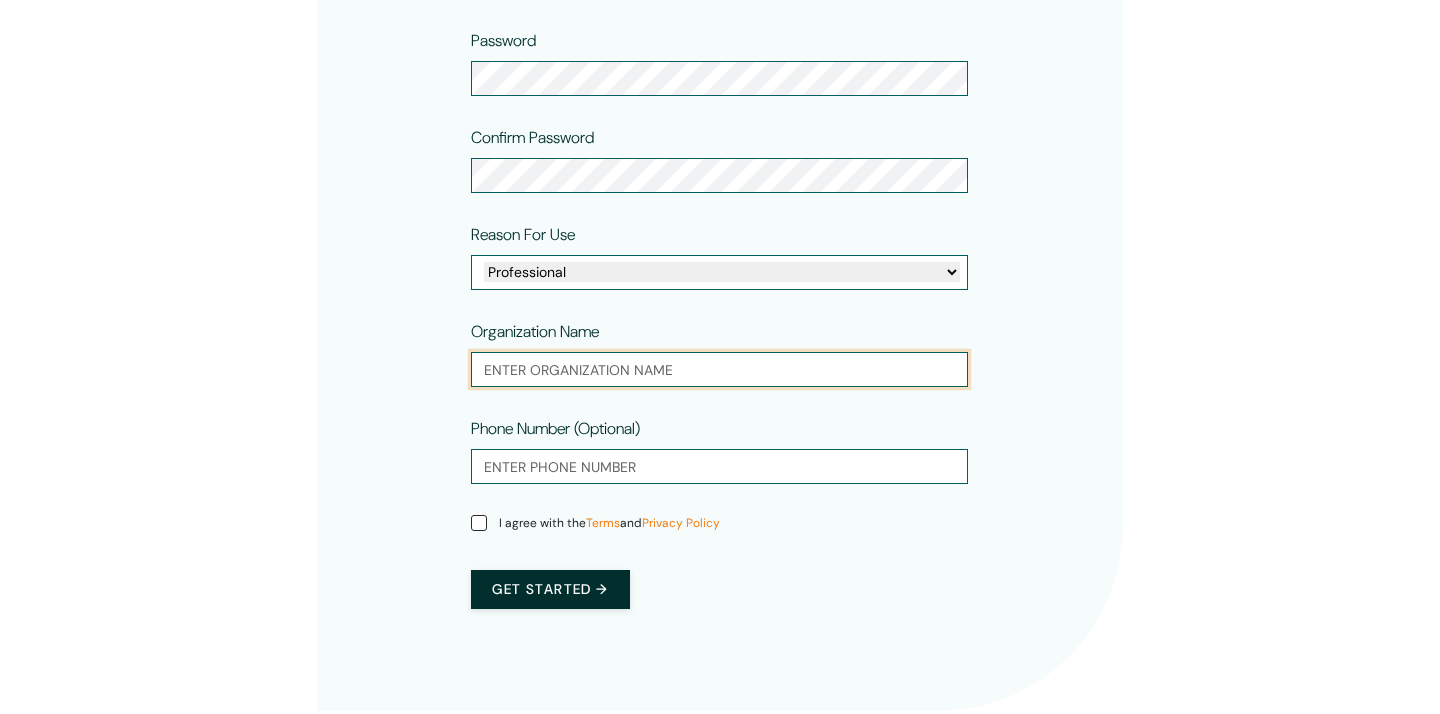 click at bounding box center [719, 369] 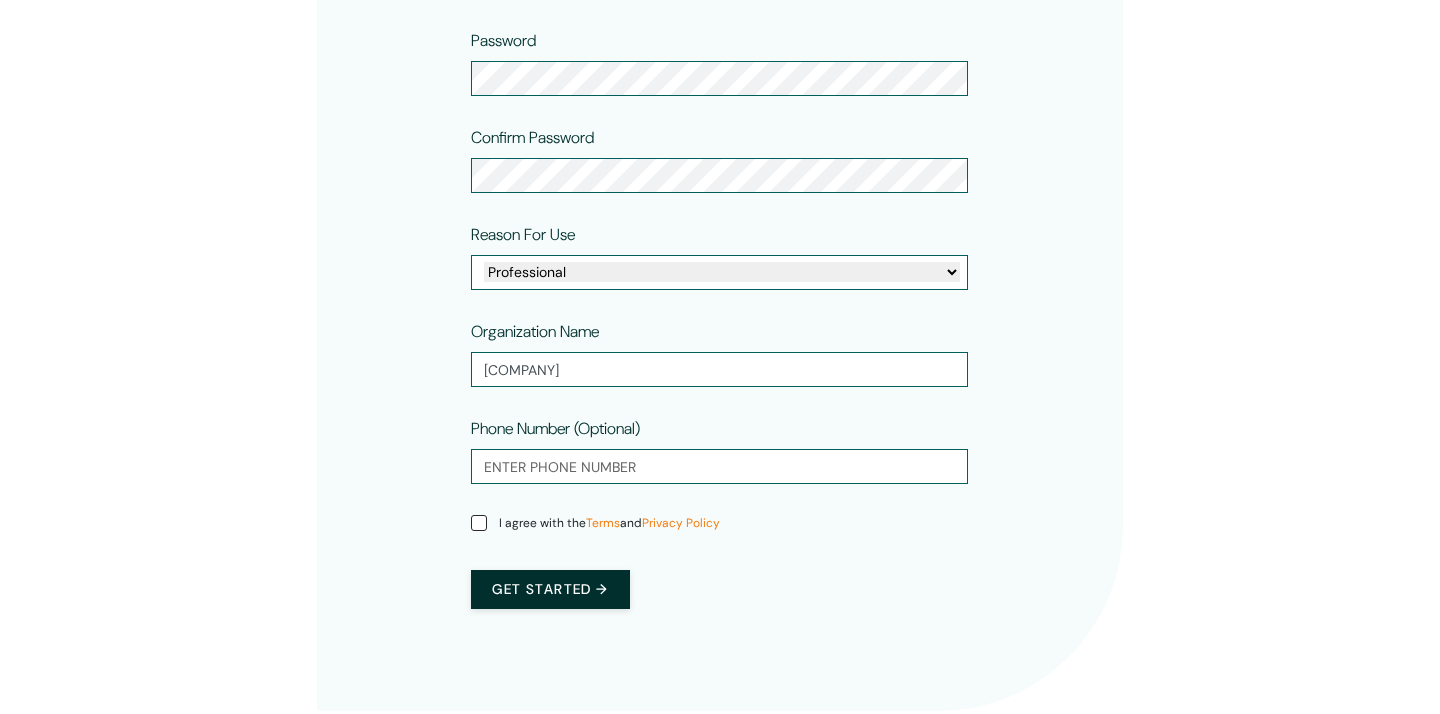 click on "I agree with the  Terms  and  Privacy Policy" at bounding box center (595, 523) 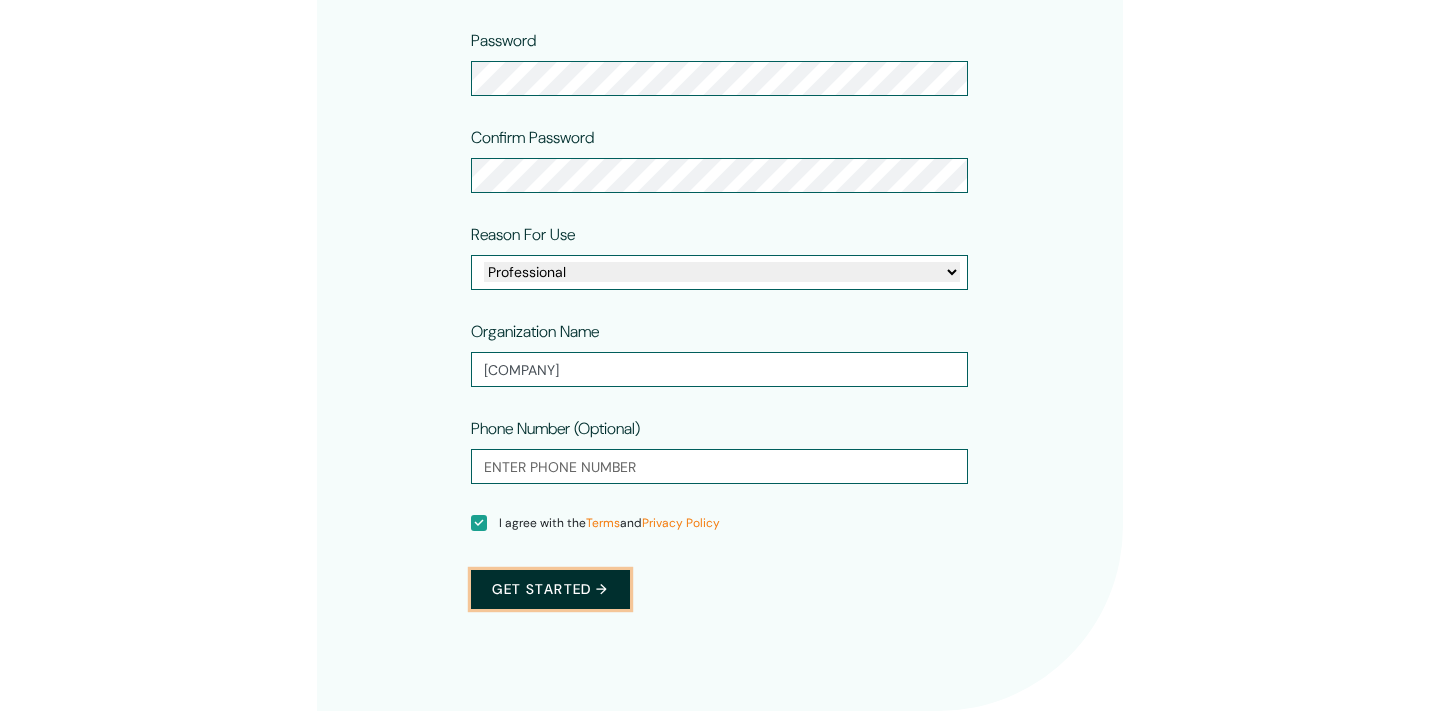 click on "Get started →" at bounding box center [550, 589] 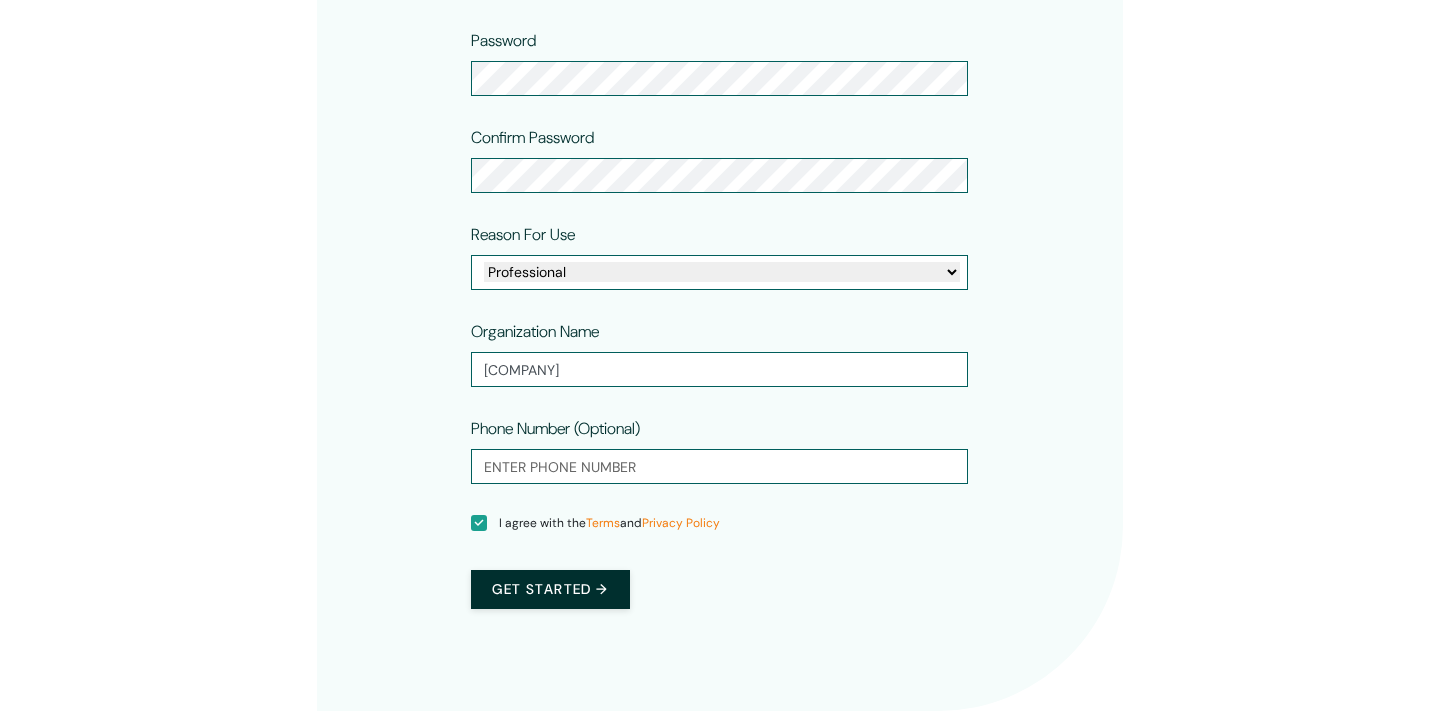 scroll, scrollTop: 0, scrollLeft: 0, axis: both 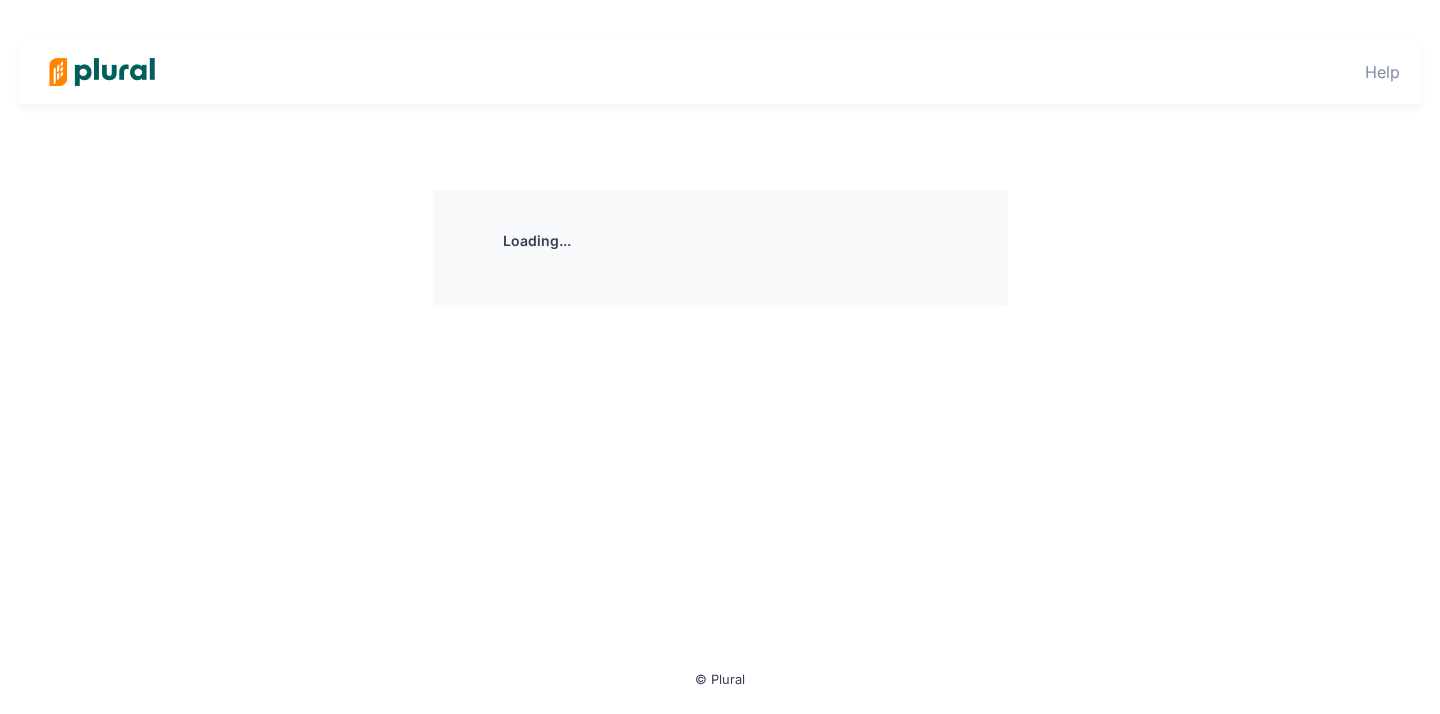 click on "Loading..." at bounding box center [720, 428] 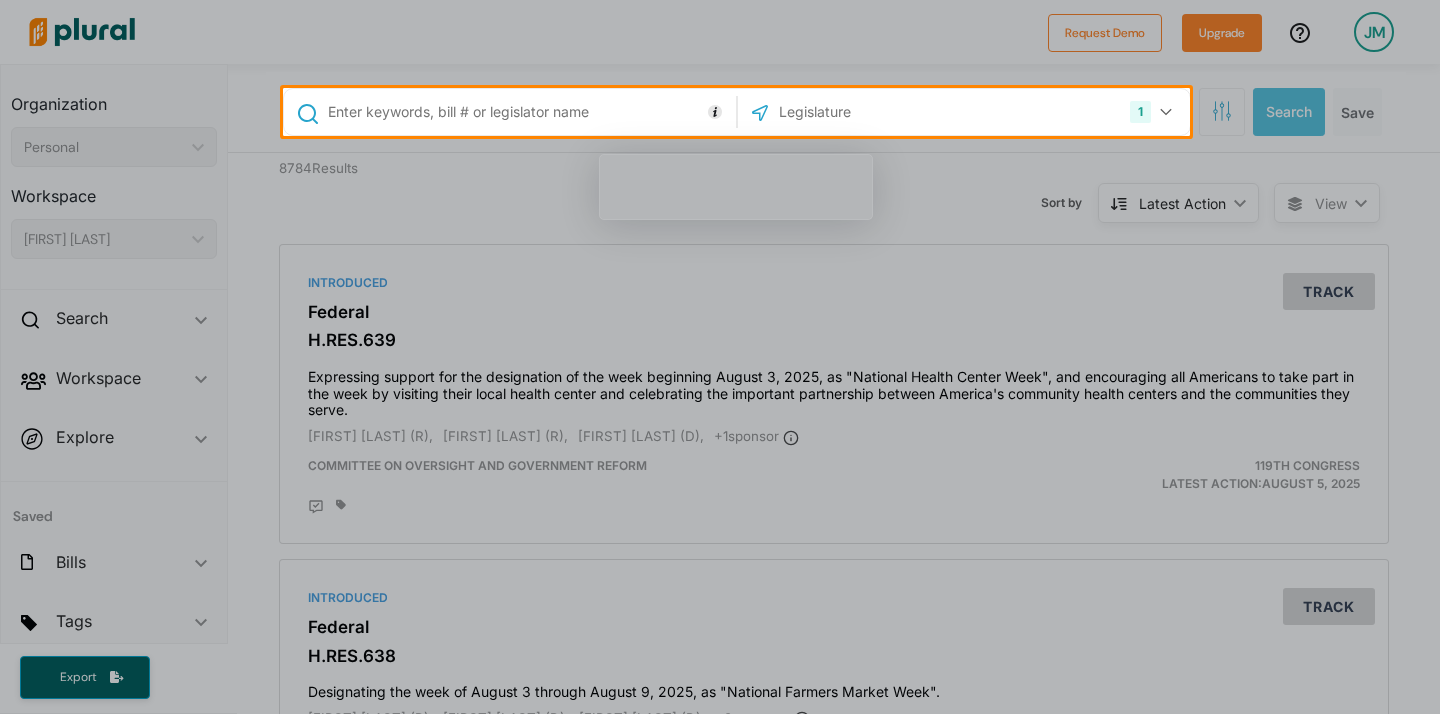 click at bounding box center (510, 112) 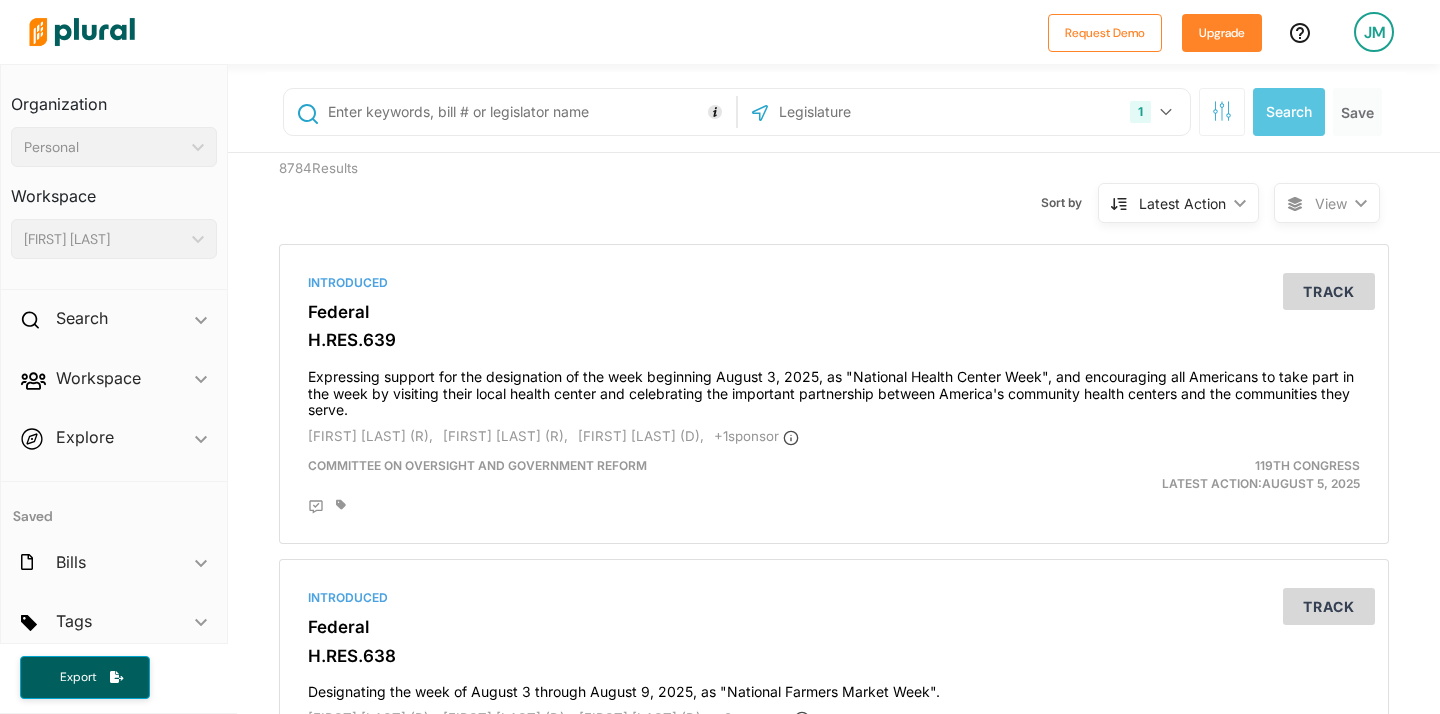 click at bounding box center (528, 112) 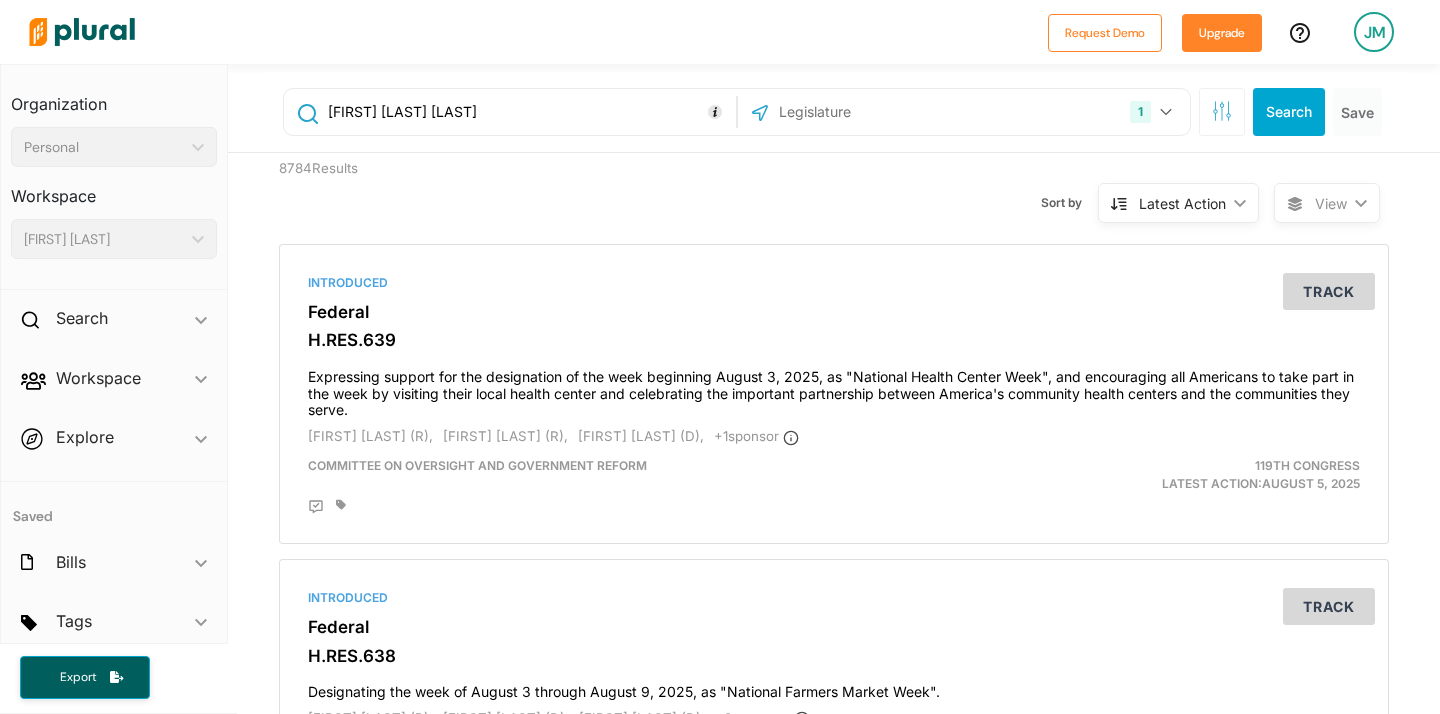 type on "[FIRST] [LAST] [LAST]" 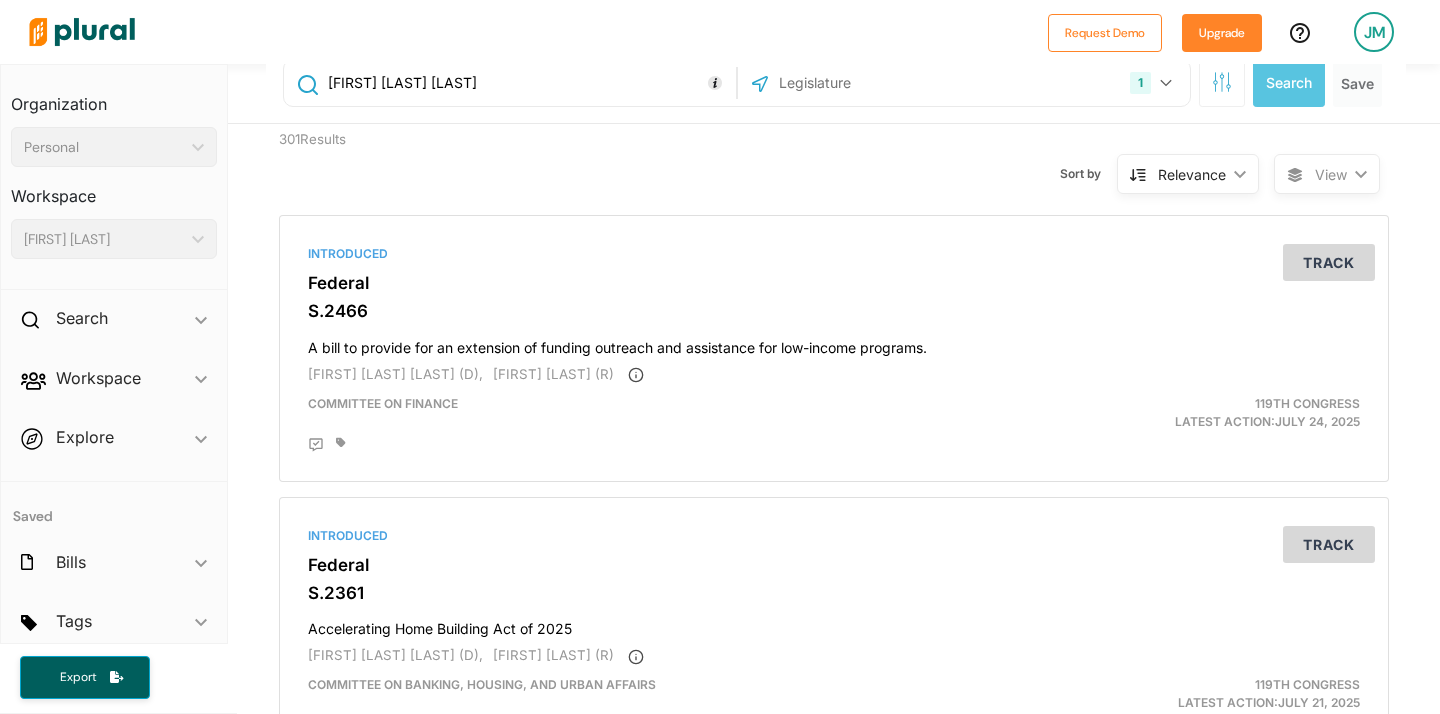 scroll, scrollTop: 34, scrollLeft: 0, axis: vertical 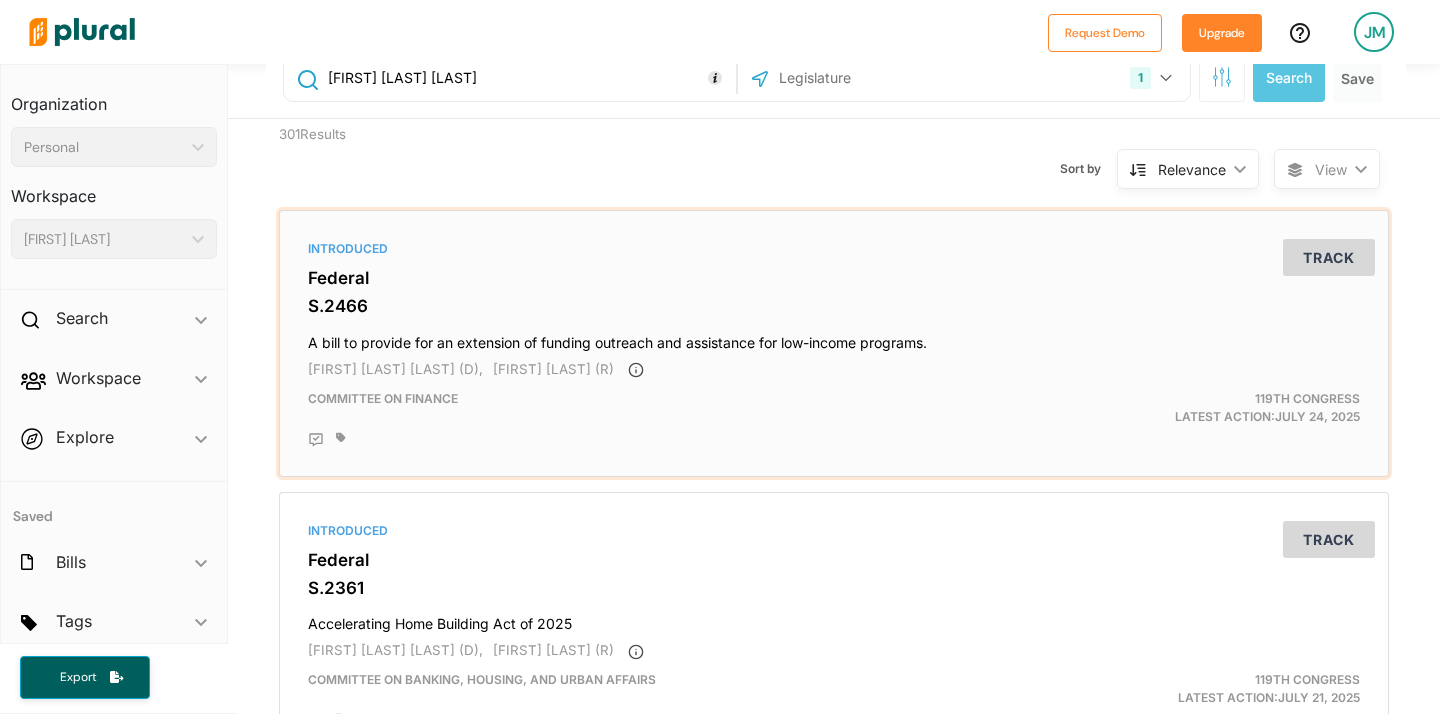 click on "A bill to provide for an extension of funding outreach and assistance for low-income programs." at bounding box center (834, 338) 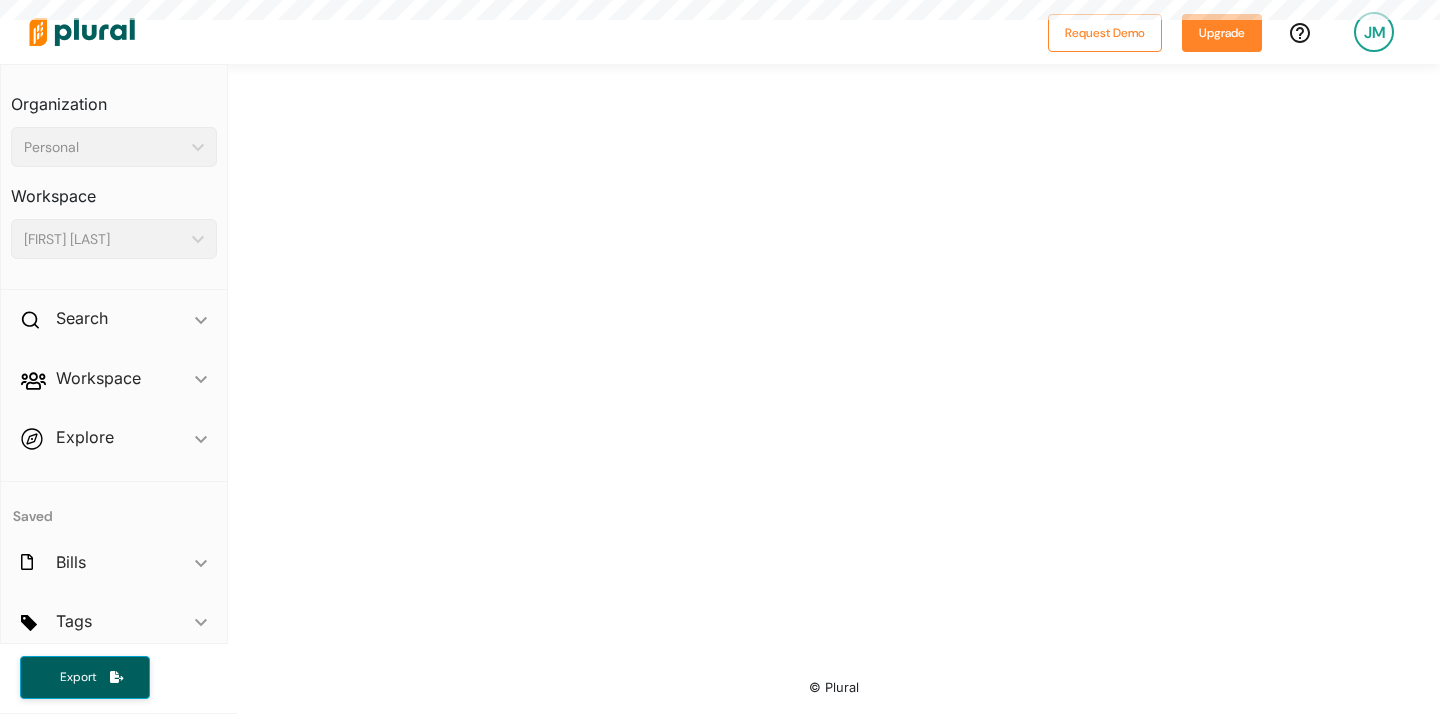 scroll, scrollTop: 0, scrollLeft: 0, axis: both 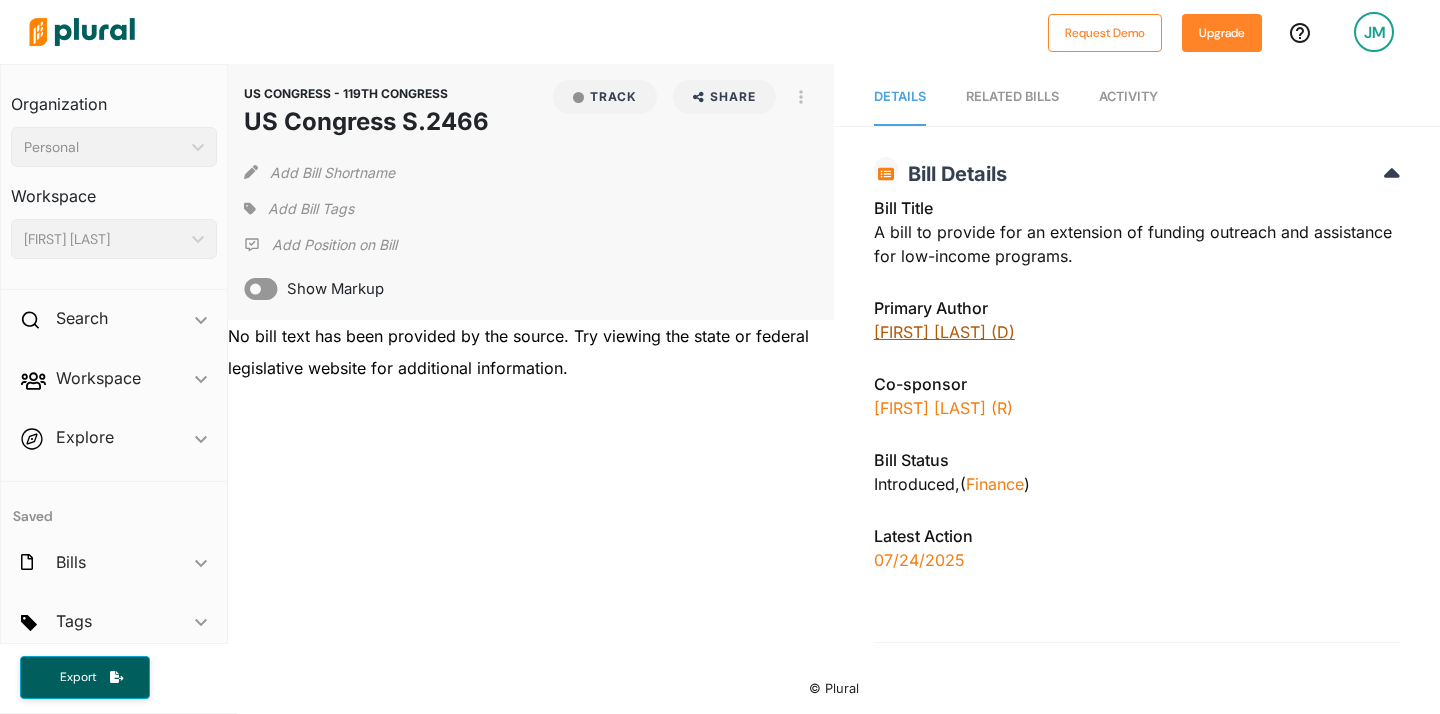 click on "[FIRST] [LAST] (D)" at bounding box center (944, 332) 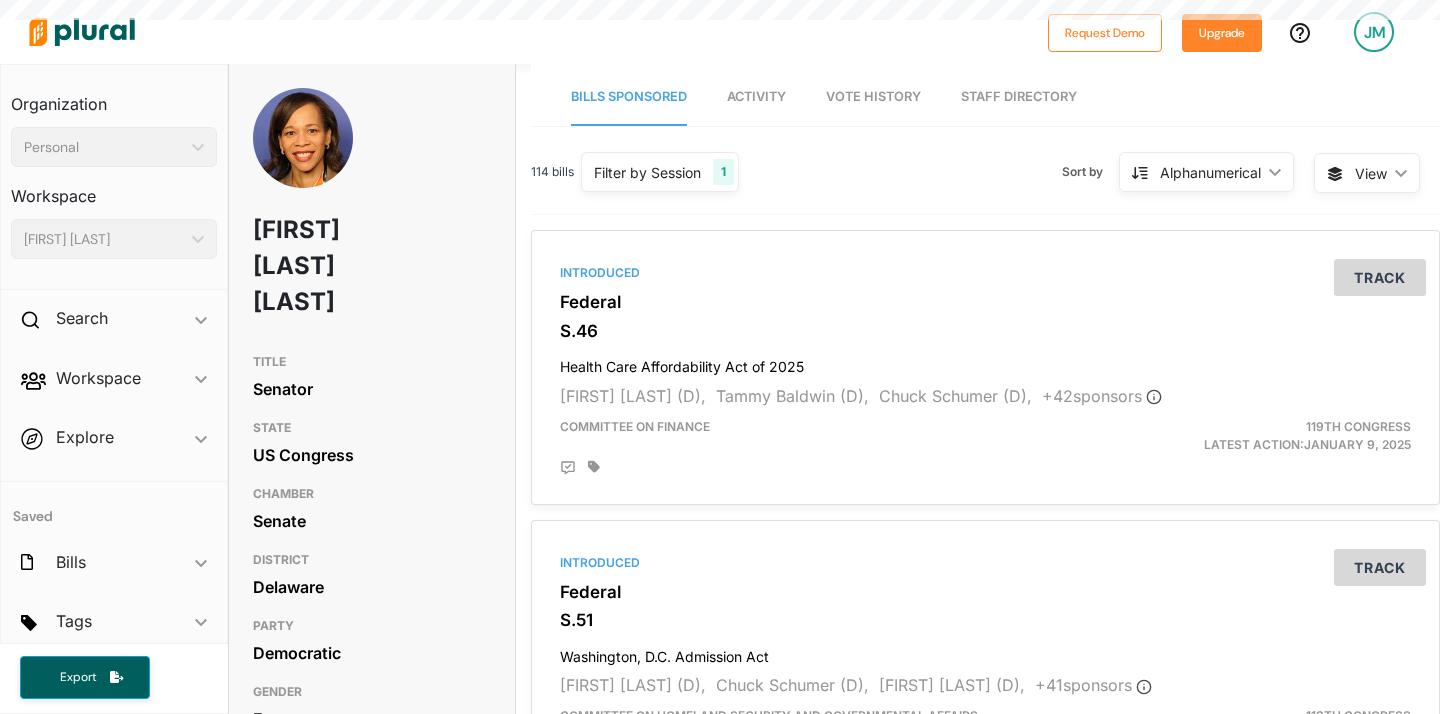click on "Staff Directory" at bounding box center (1019, 97) 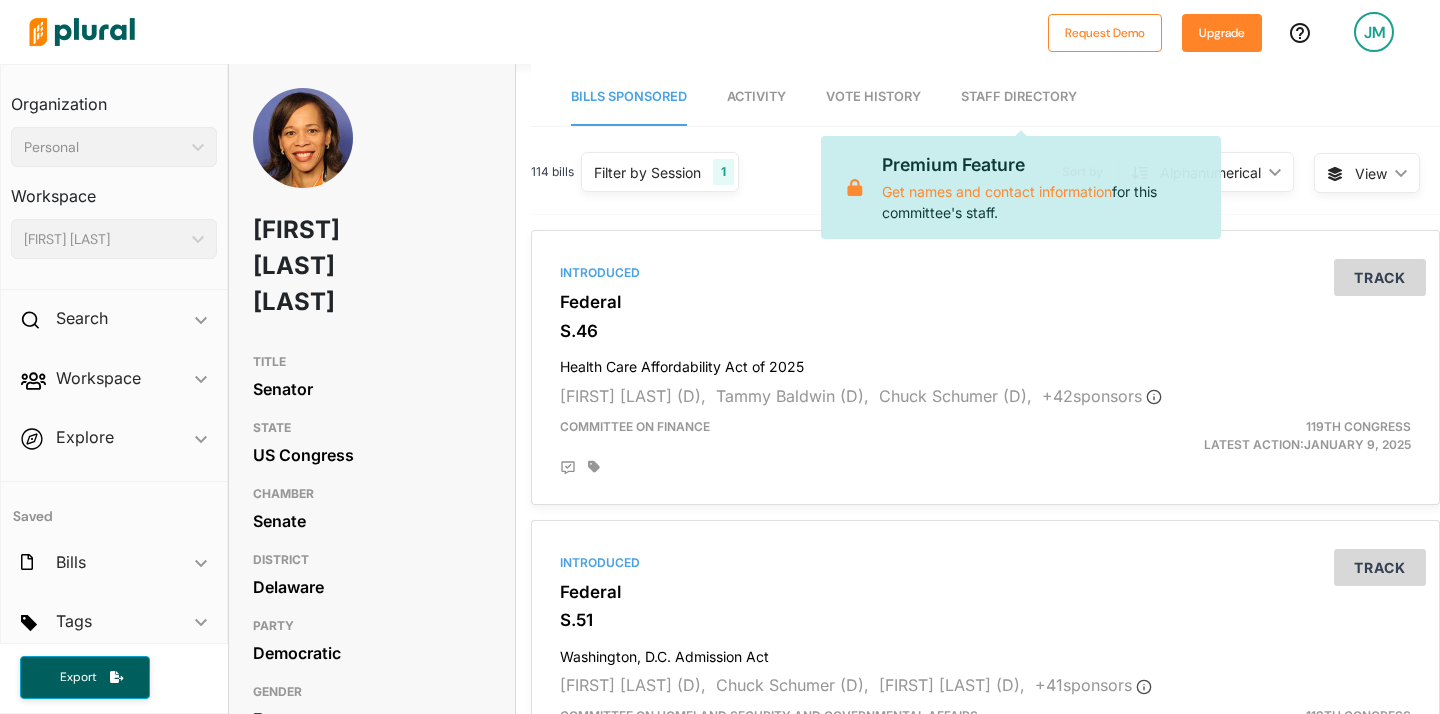 click on "Staff Directory" at bounding box center (1019, 97) 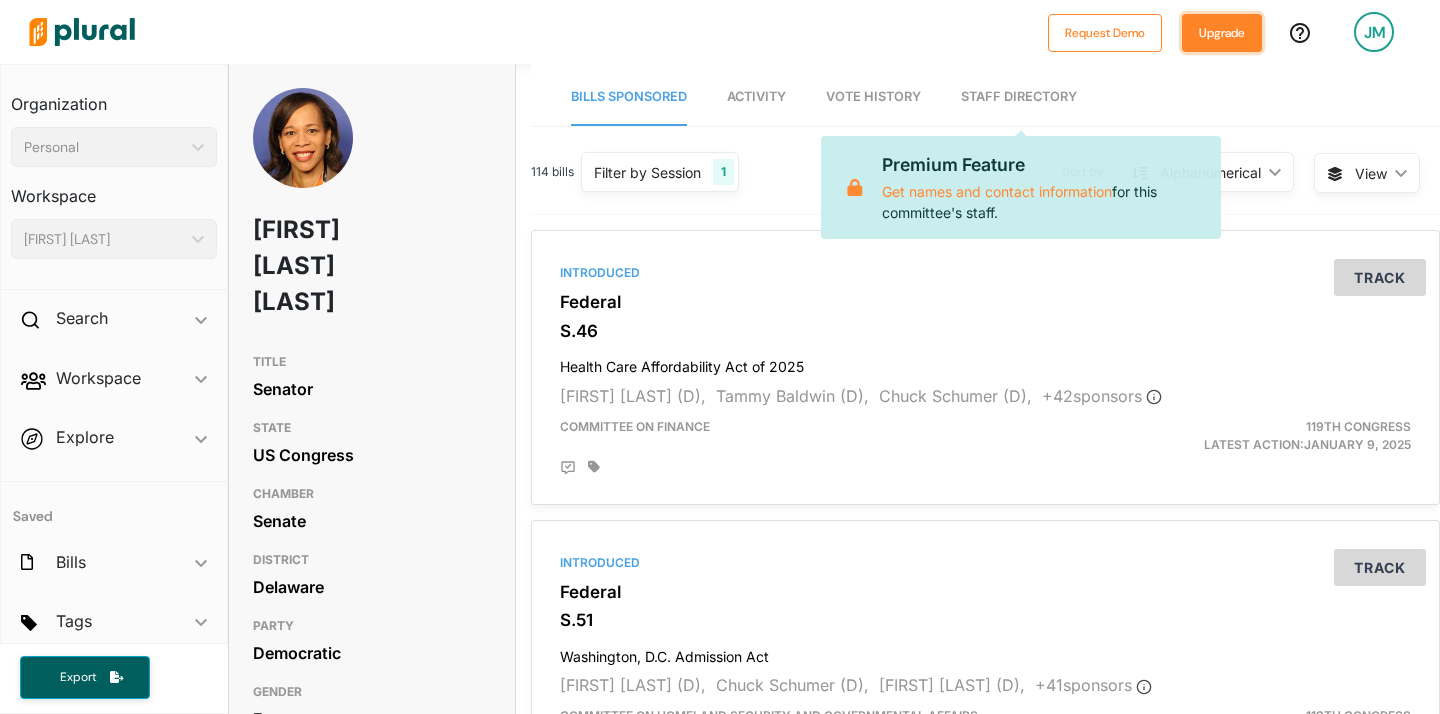 click on "Upgrade" at bounding box center [1222, 33] 